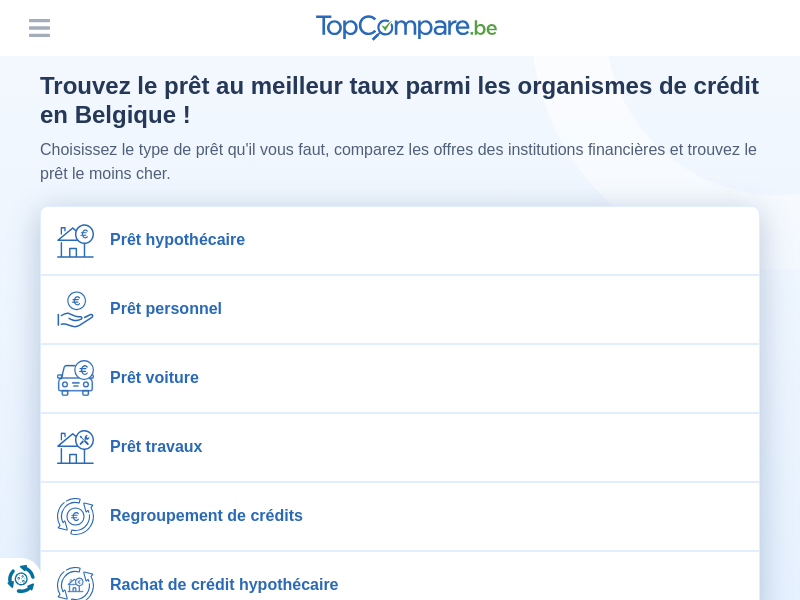 scroll, scrollTop: 1468, scrollLeft: 0, axis: vertical 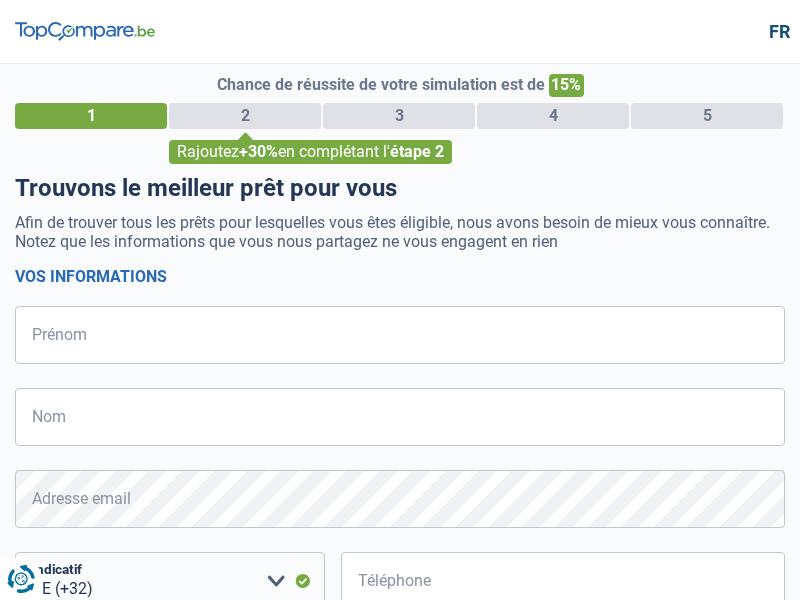 select on "32" 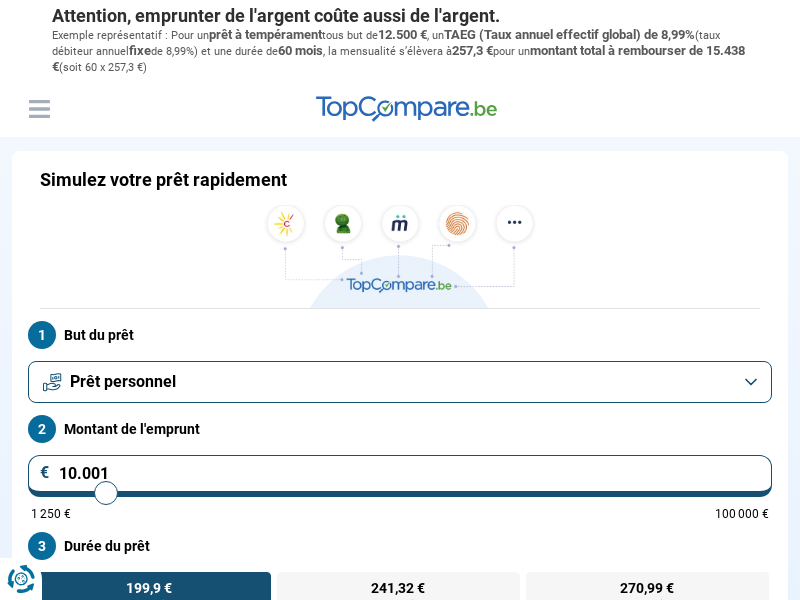 scroll, scrollTop: 0, scrollLeft: 0, axis: both 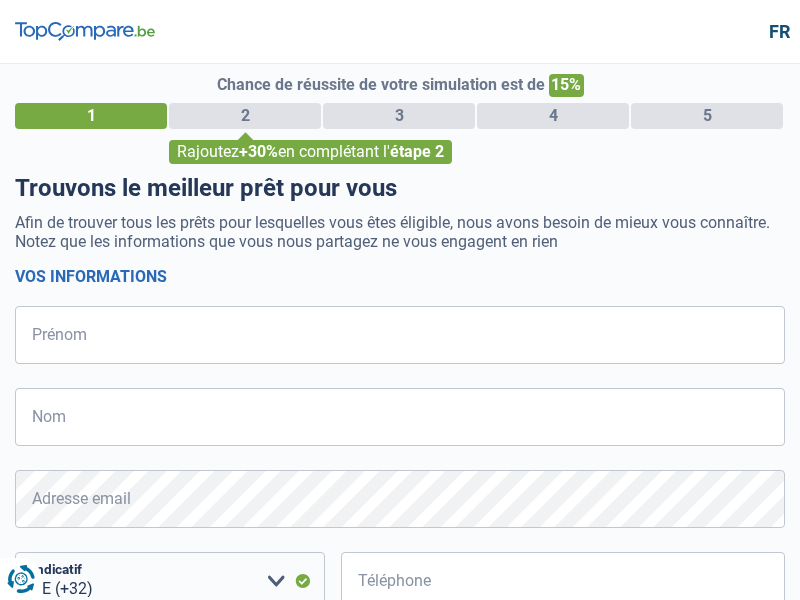 select on "32" 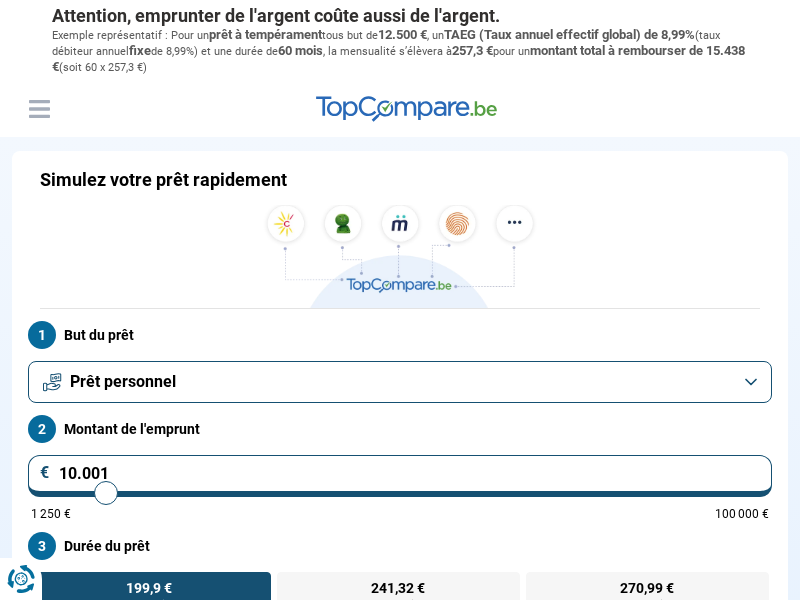 scroll, scrollTop: 0, scrollLeft: 0, axis: both 